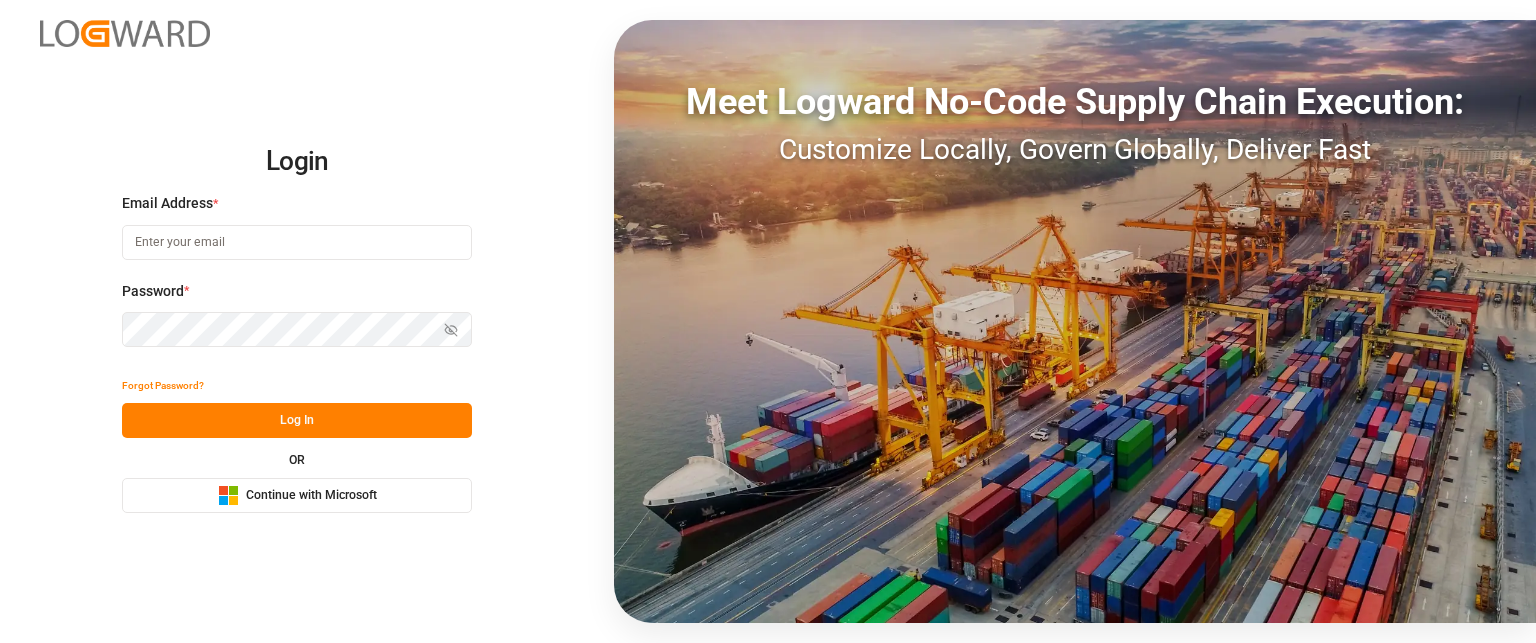 scroll, scrollTop: 0, scrollLeft: 0, axis: both 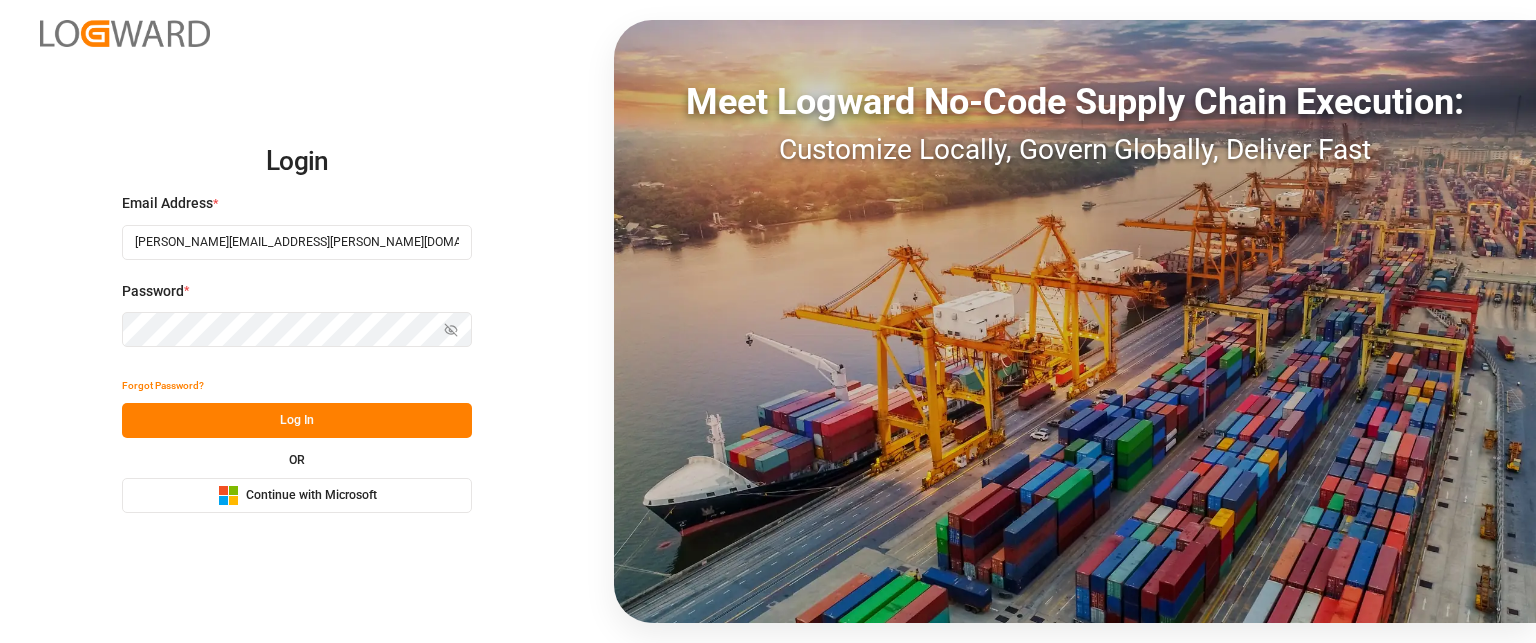 click on "Log In" at bounding box center [297, 420] 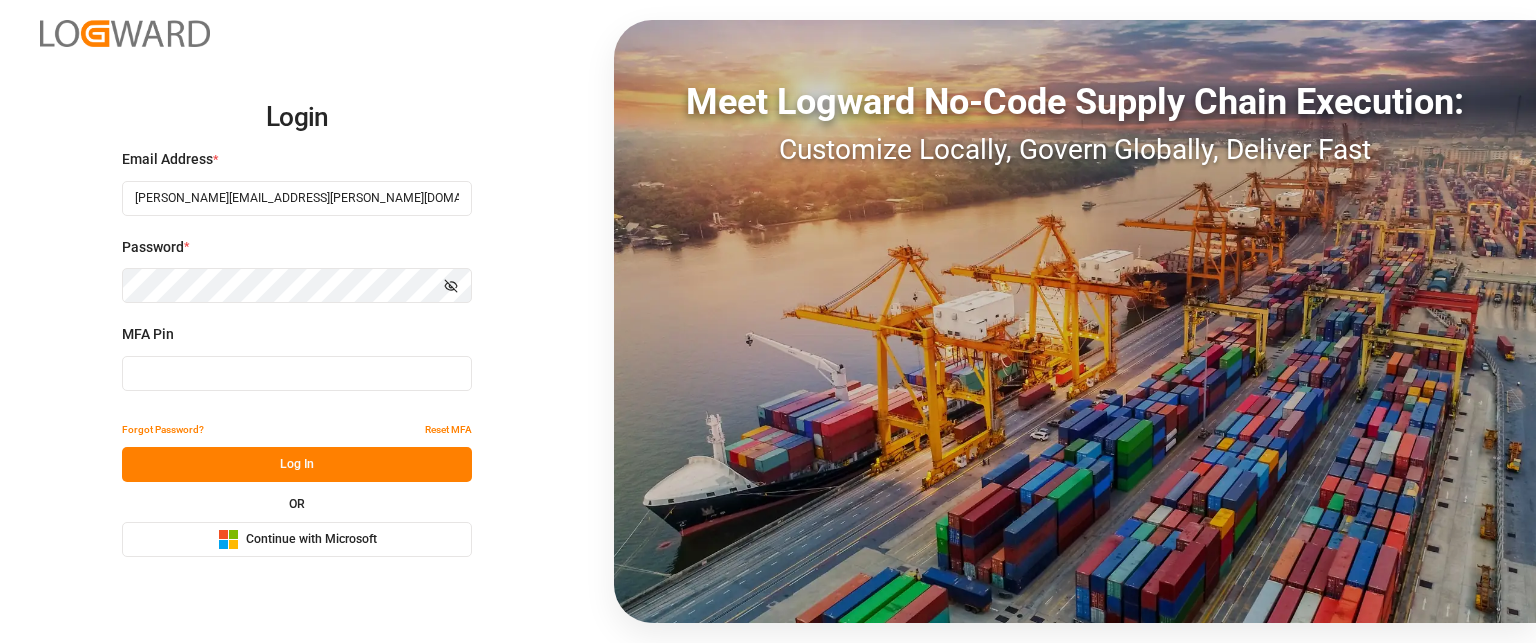 click at bounding box center [297, 373] 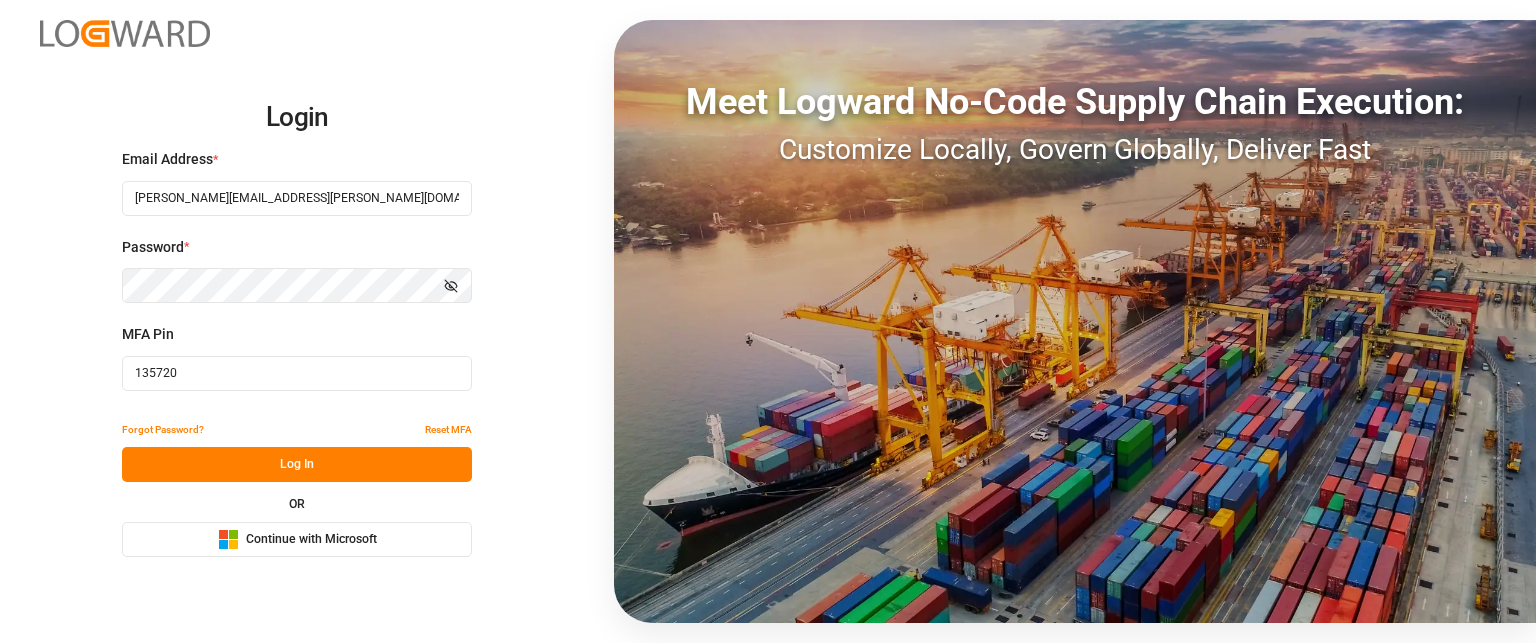 type on "135720" 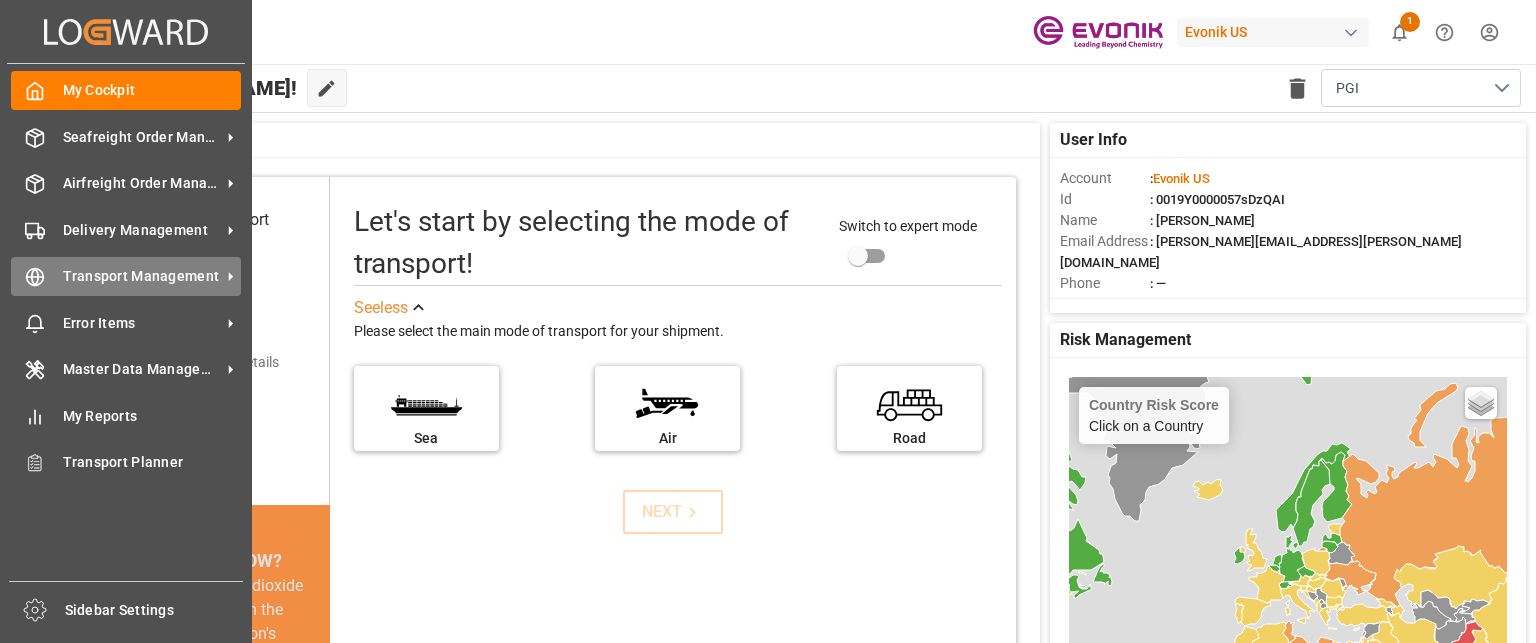 click on "Transport Management" at bounding box center (142, 276) 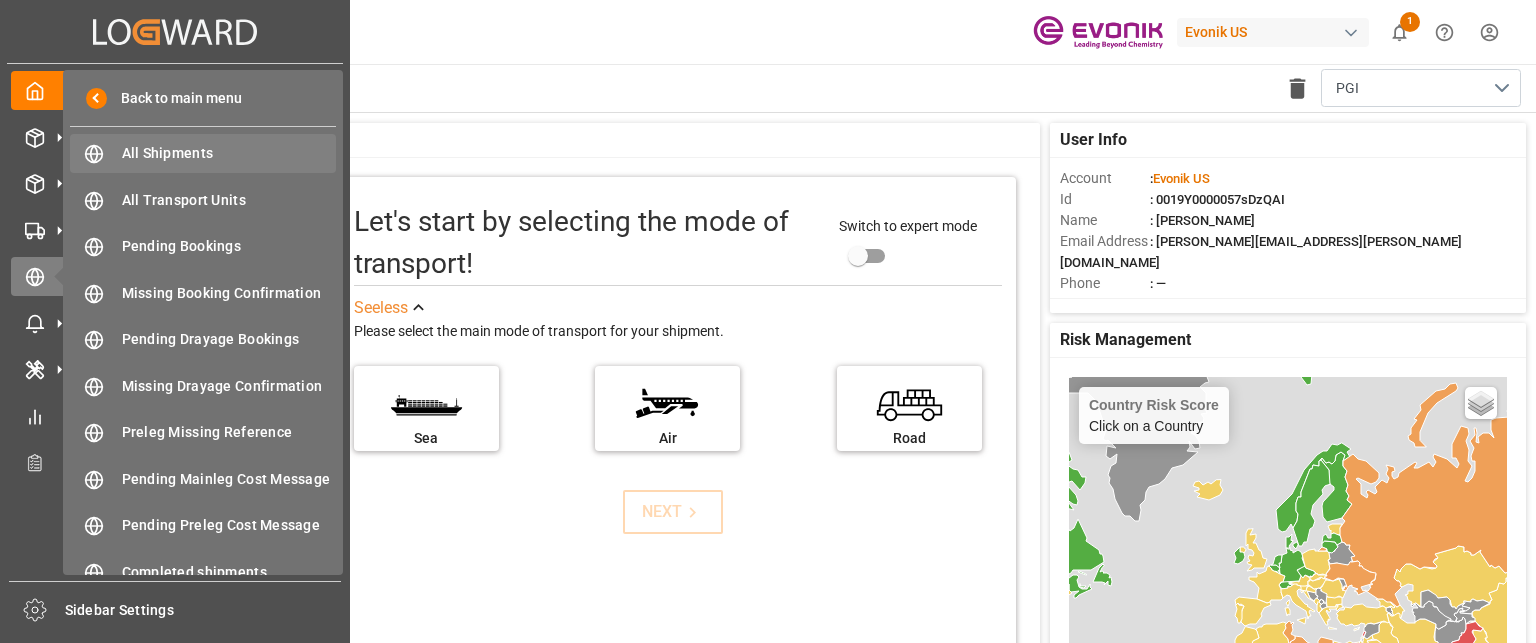 click on "All Shipments" at bounding box center [229, 153] 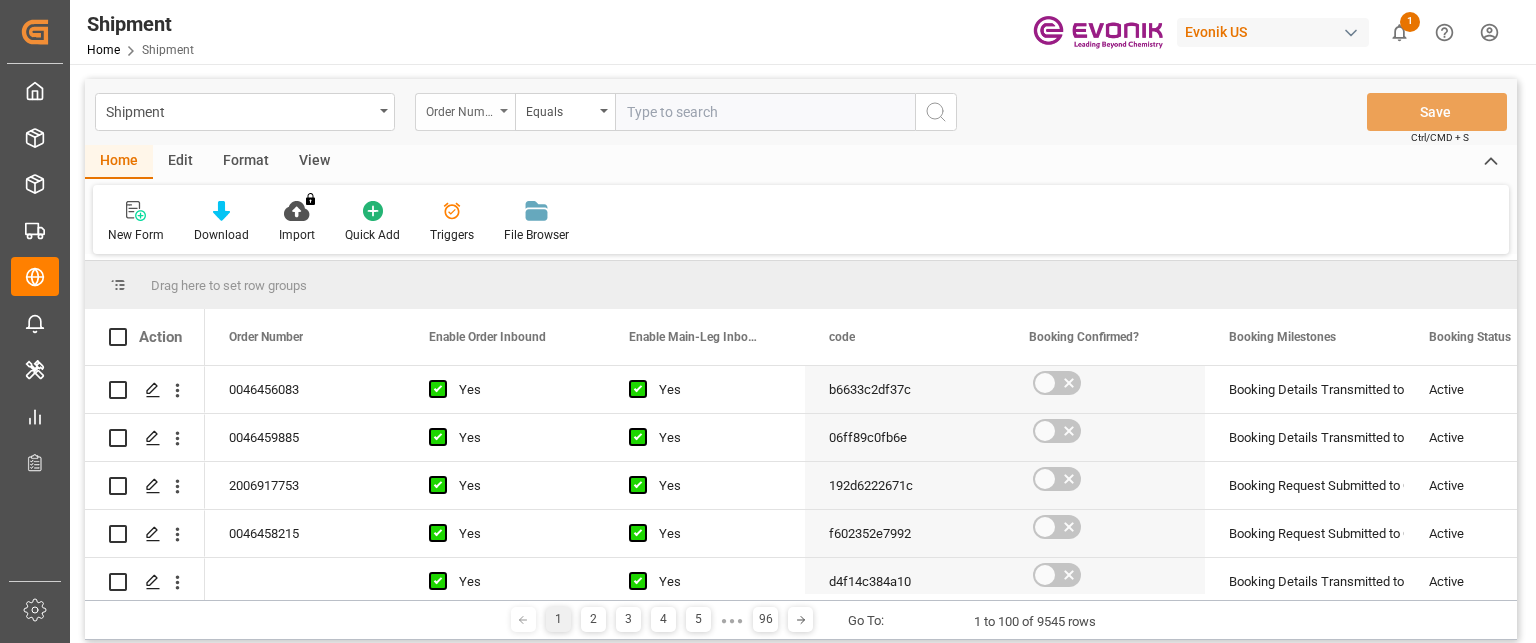 click on "Order Number" at bounding box center (460, 109) 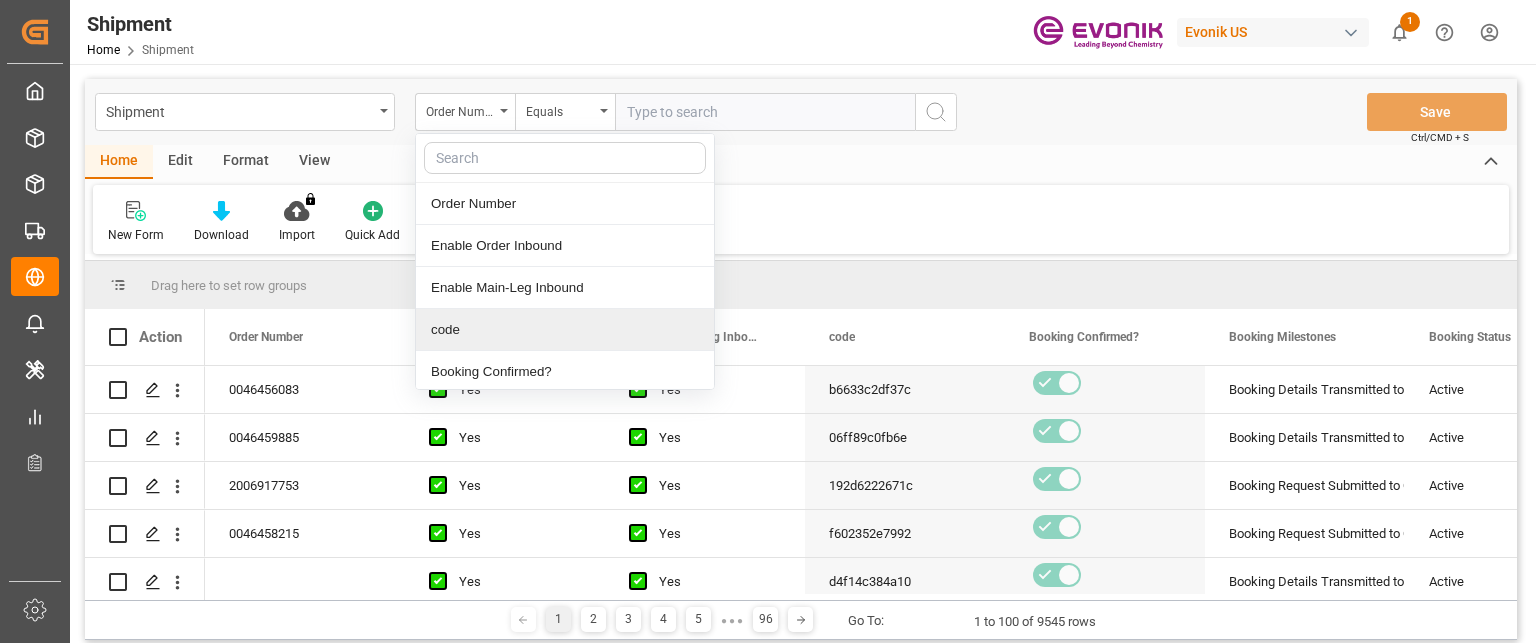 click on "code" at bounding box center (565, 330) 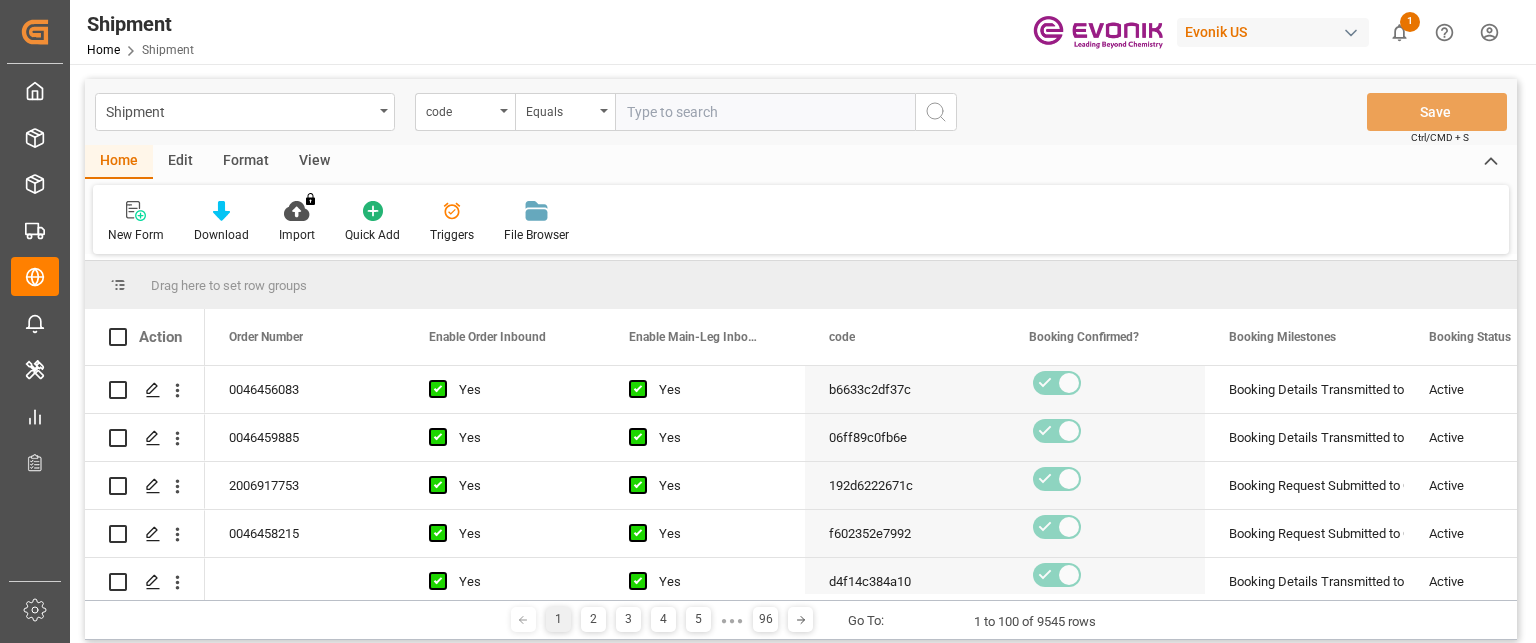 click at bounding box center [765, 112] 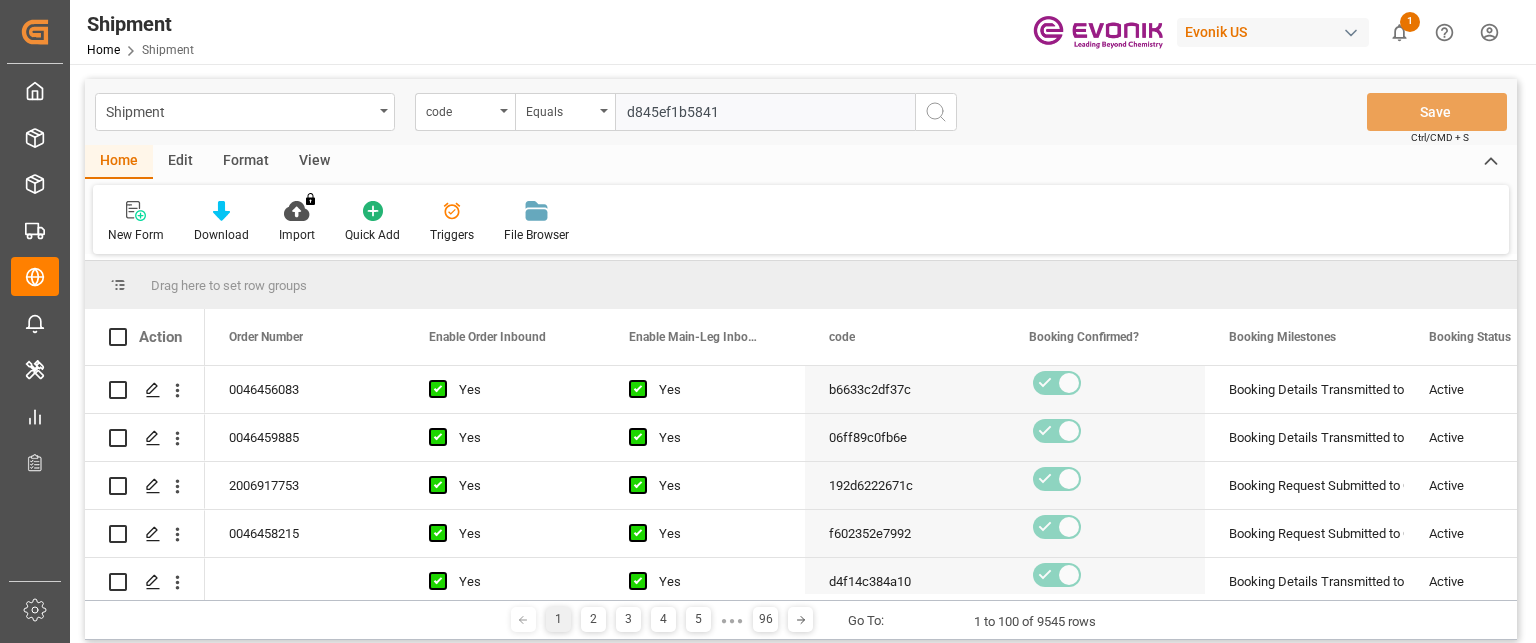 type on "d845ef1b5841" 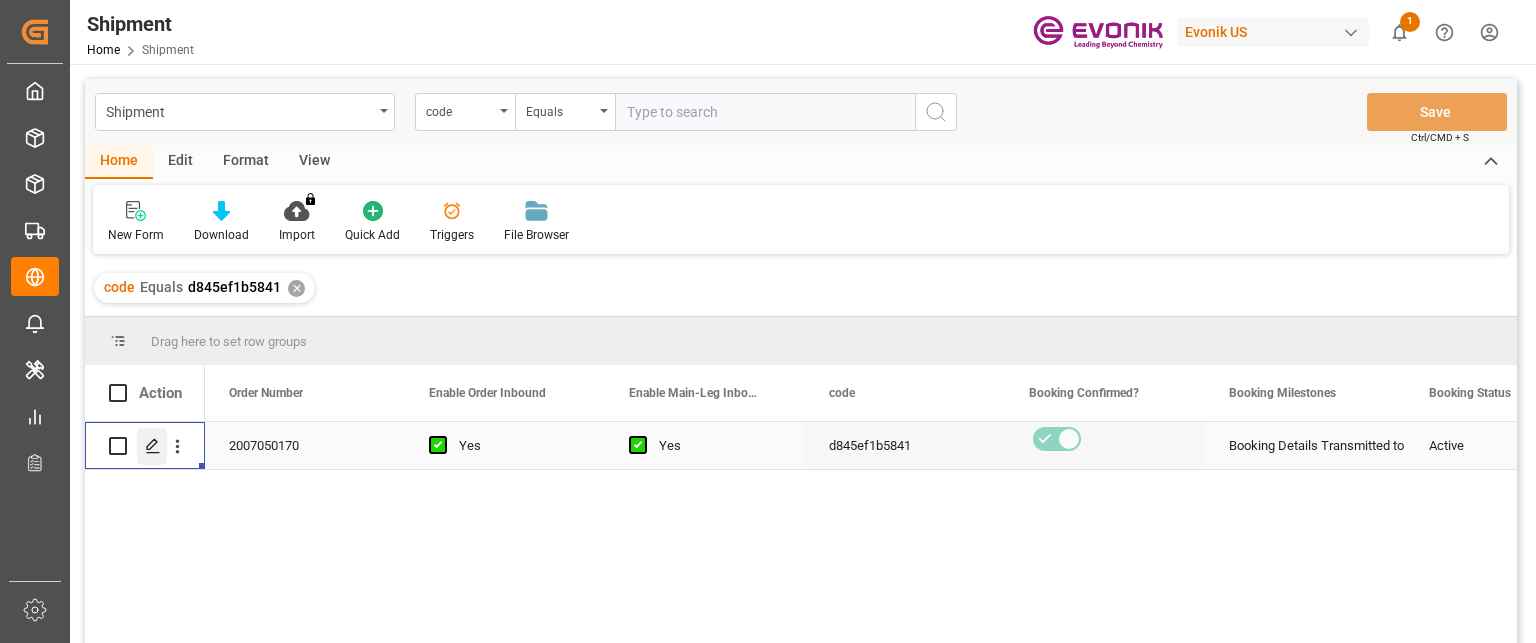 click 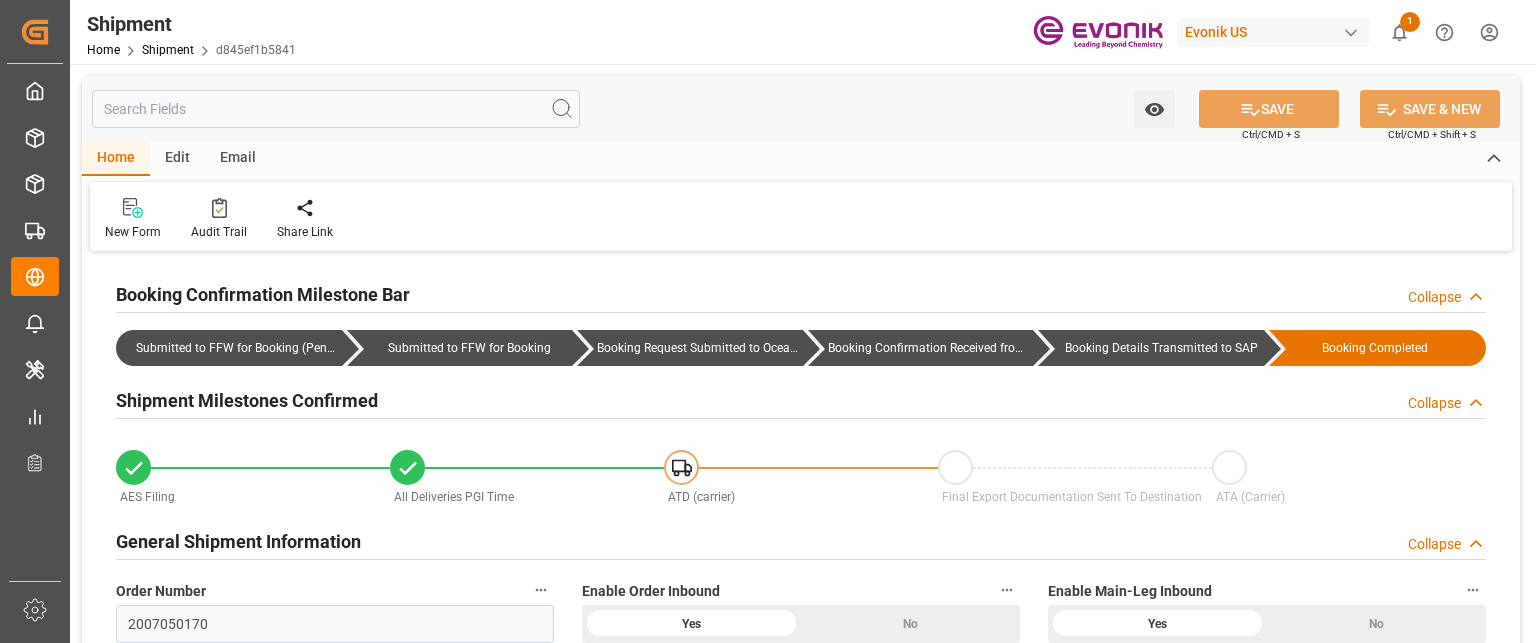 type on "8" 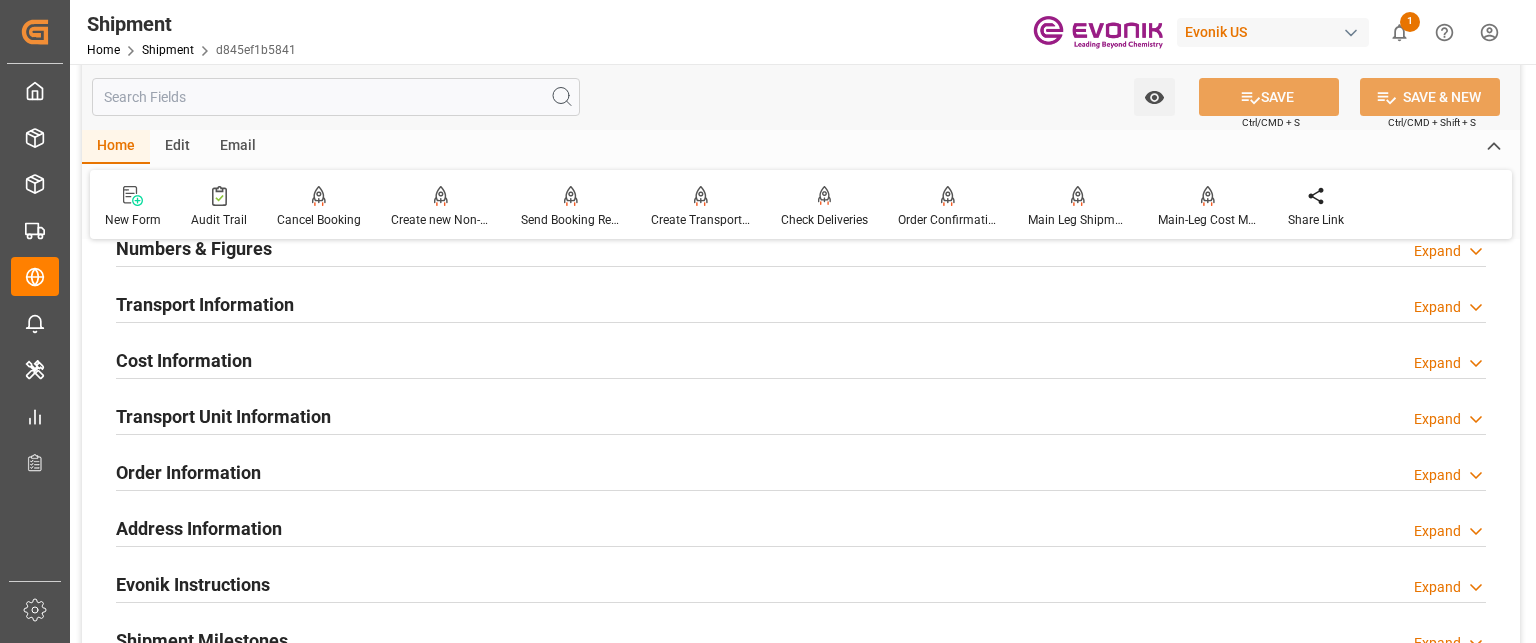 scroll, scrollTop: 1200, scrollLeft: 0, axis: vertical 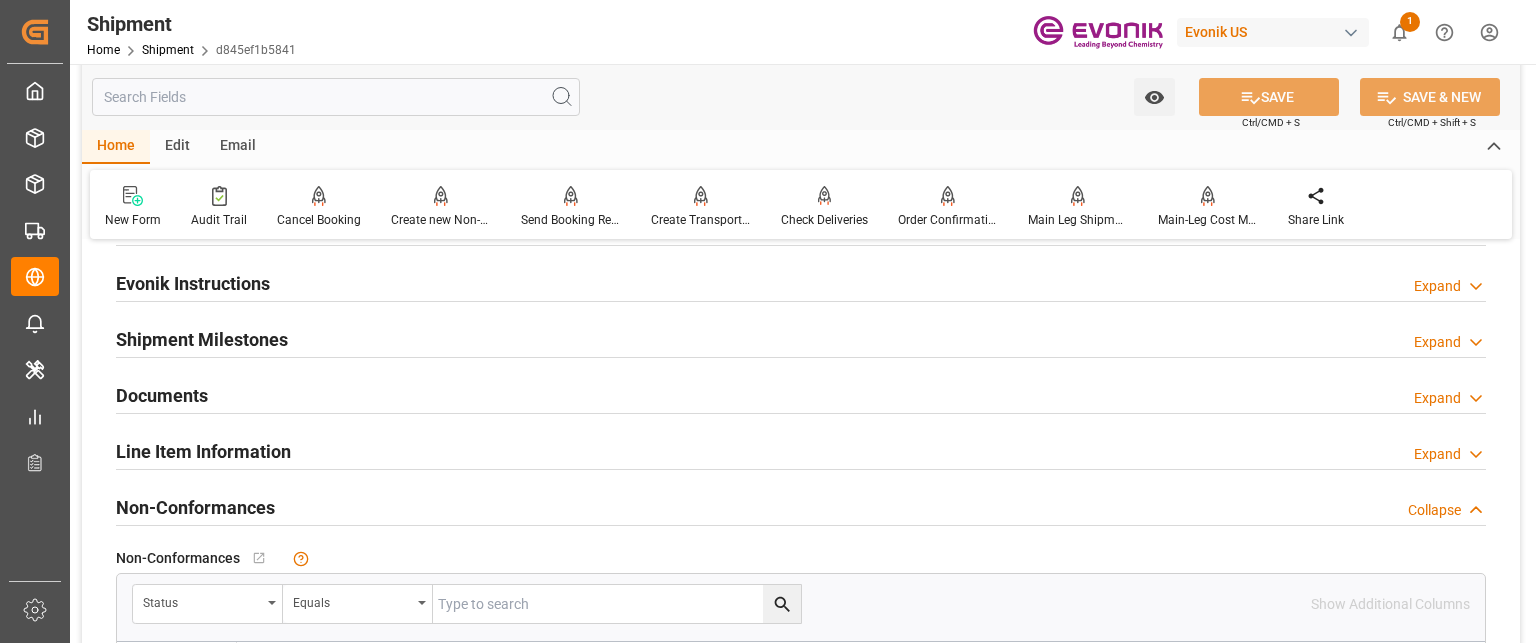 click on "Line Item Information" at bounding box center (203, 451) 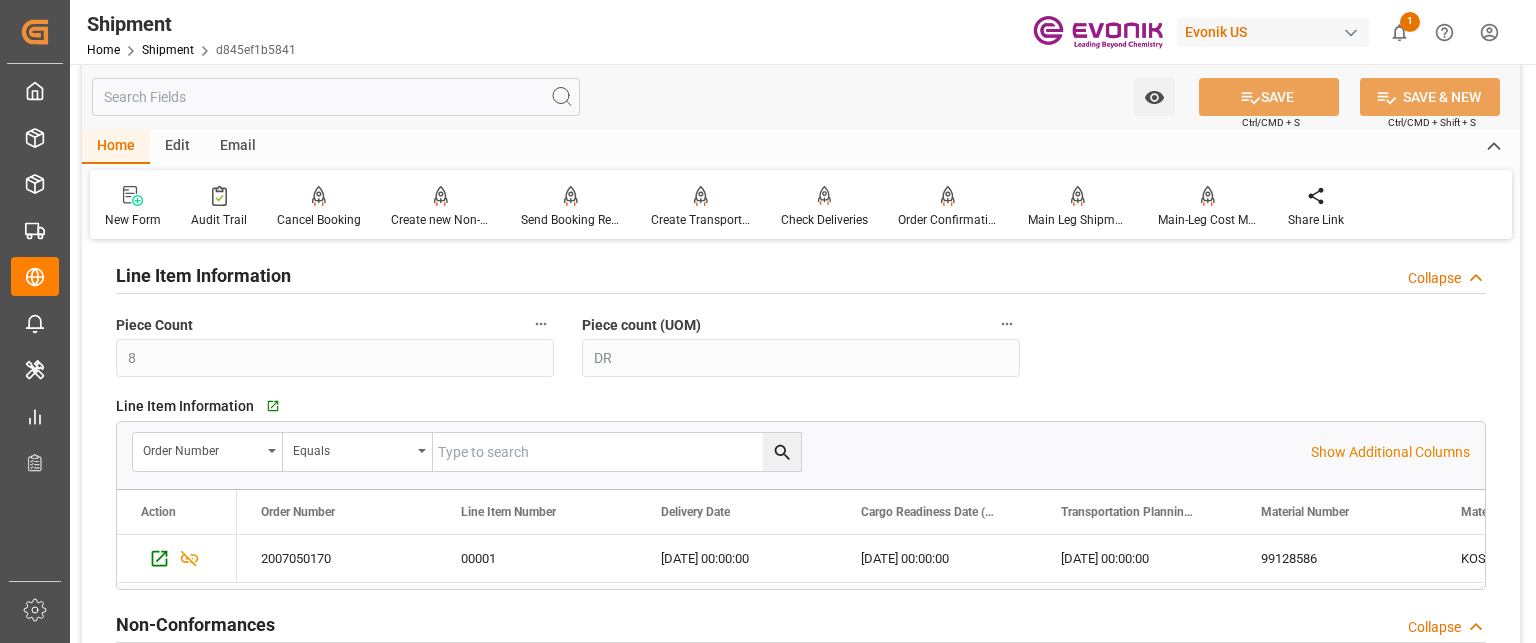 scroll, scrollTop: 1700, scrollLeft: 0, axis: vertical 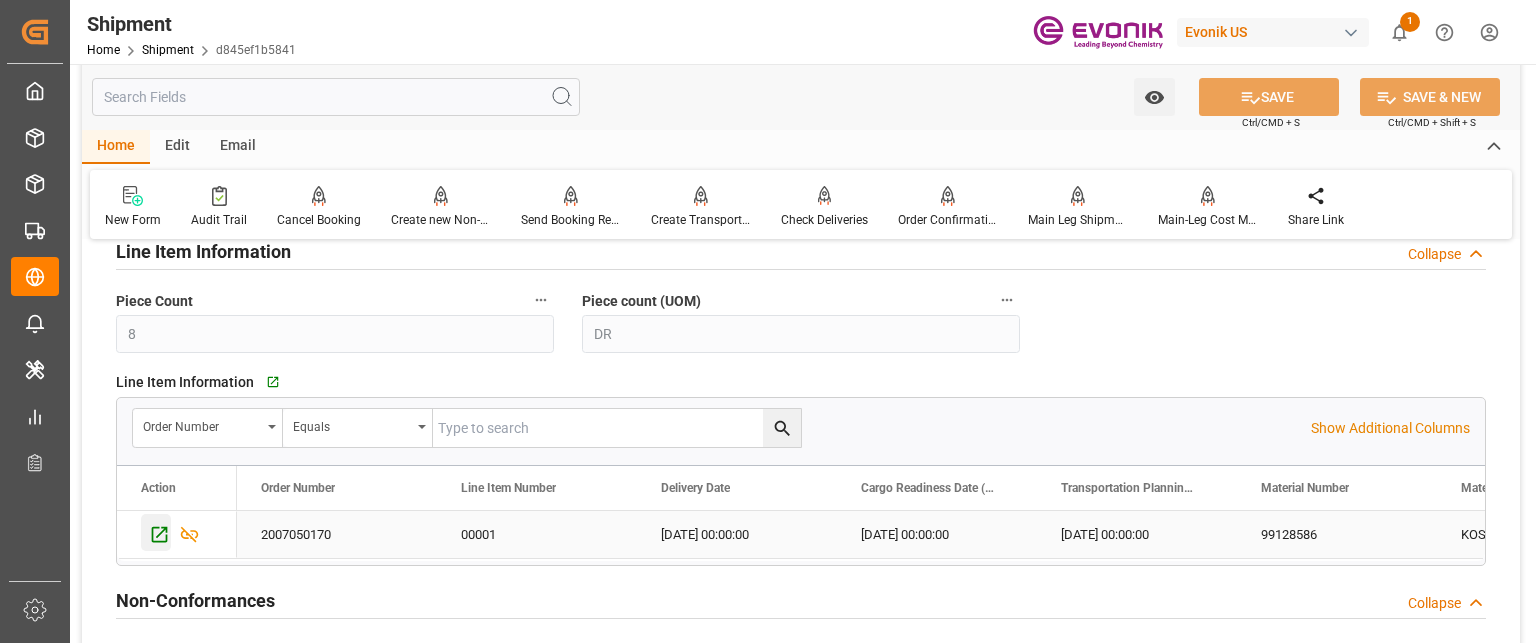 click 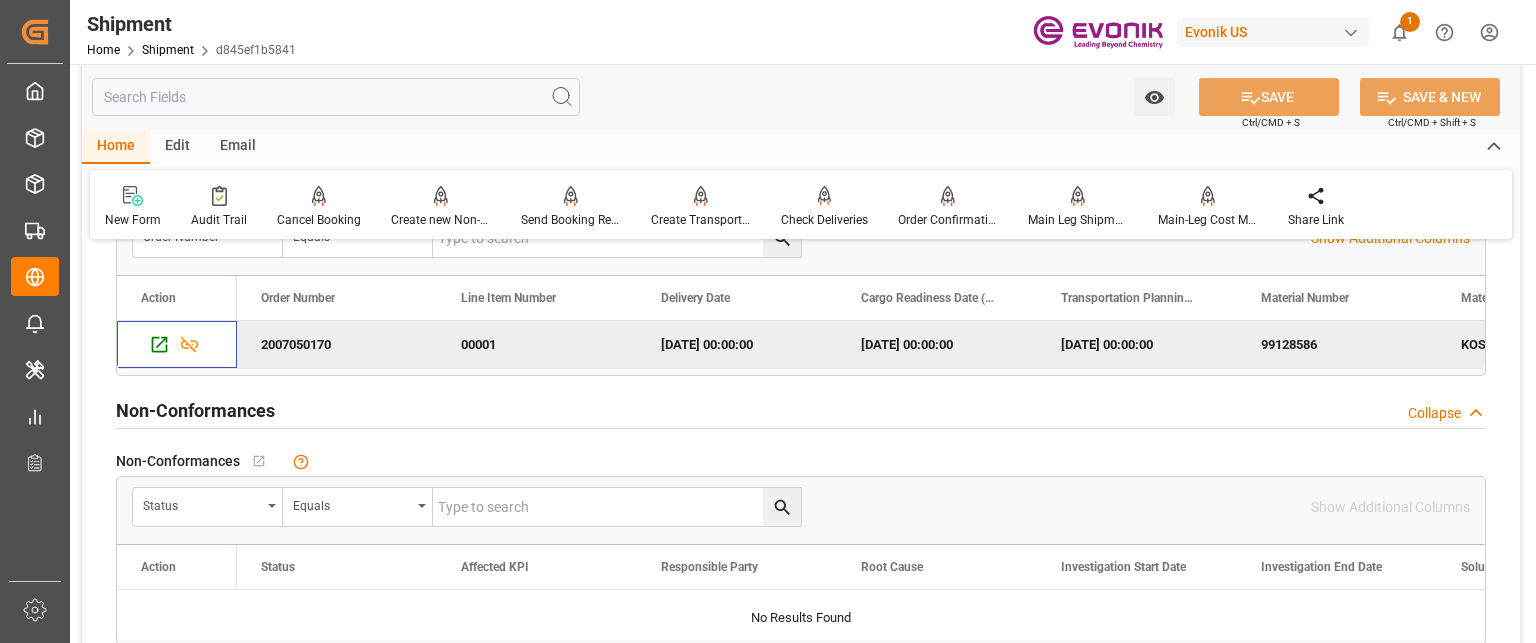 scroll, scrollTop: 1900, scrollLeft: 0, axis: vertical 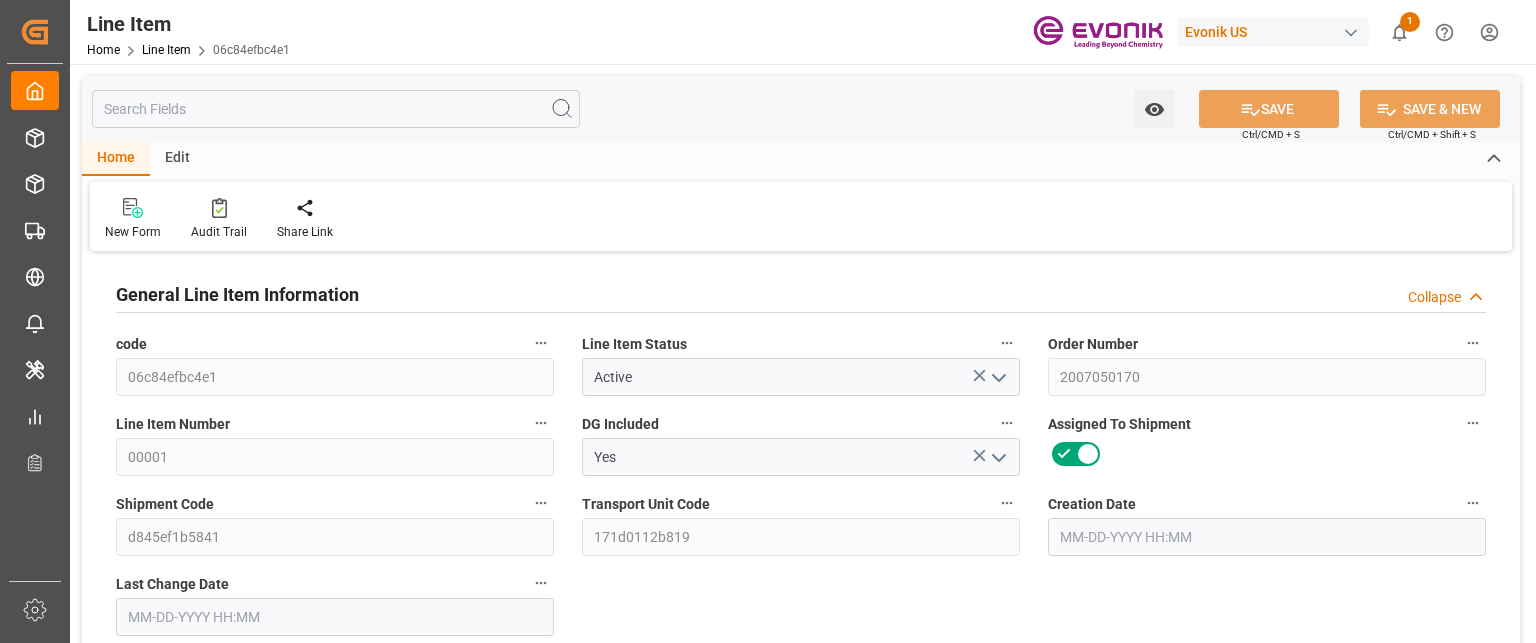 type on "2" 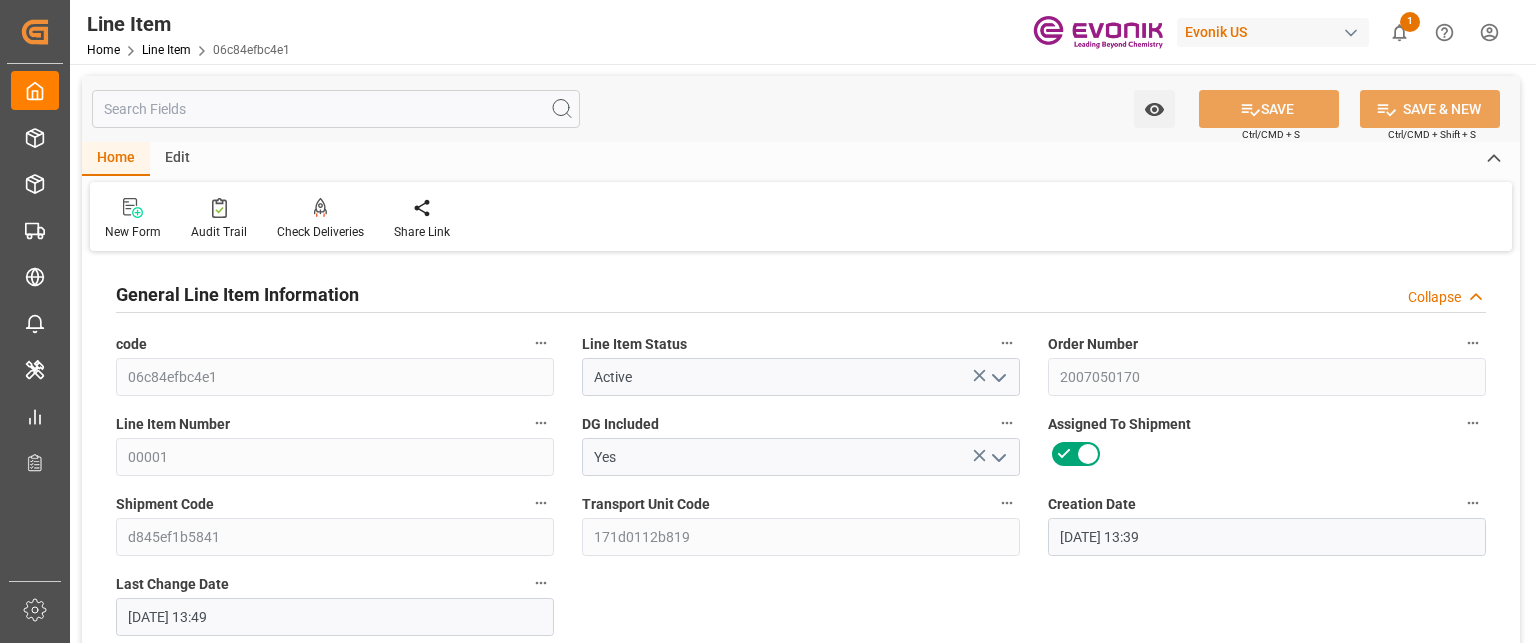 type on "[DATE] 13:39" 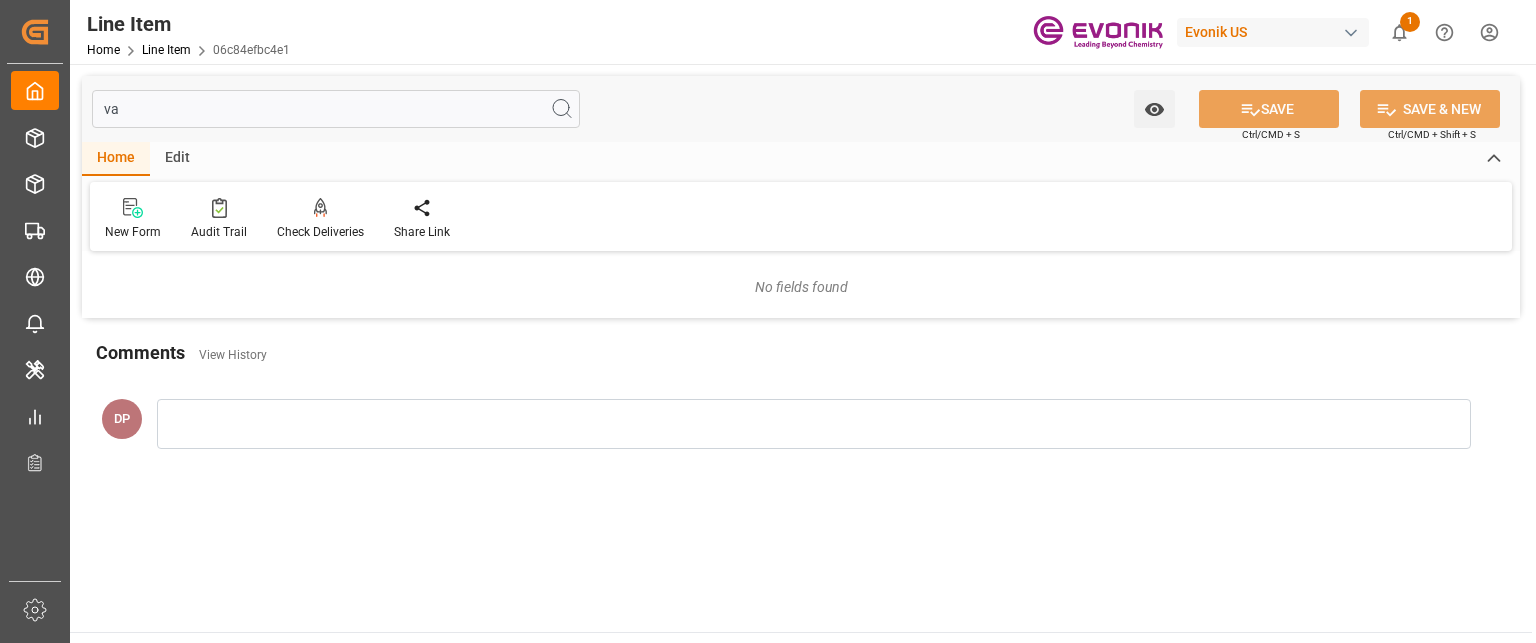 type on "v" 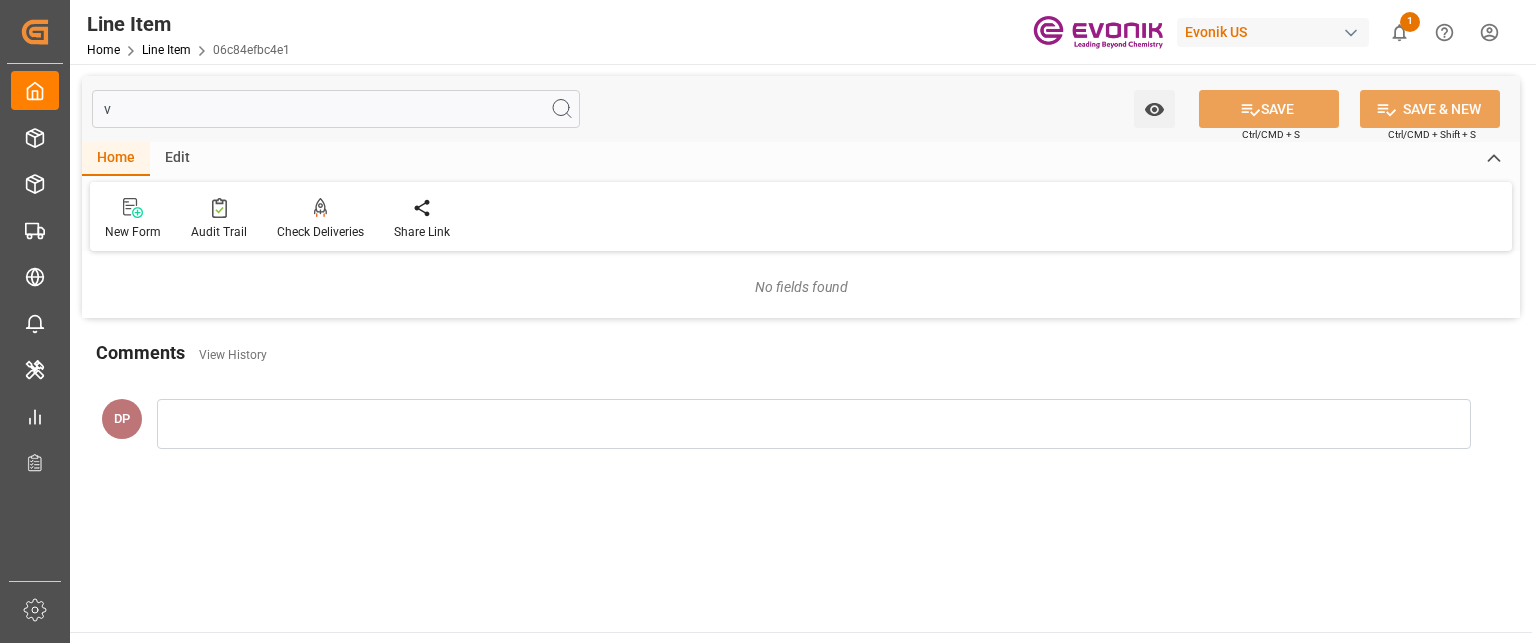 type 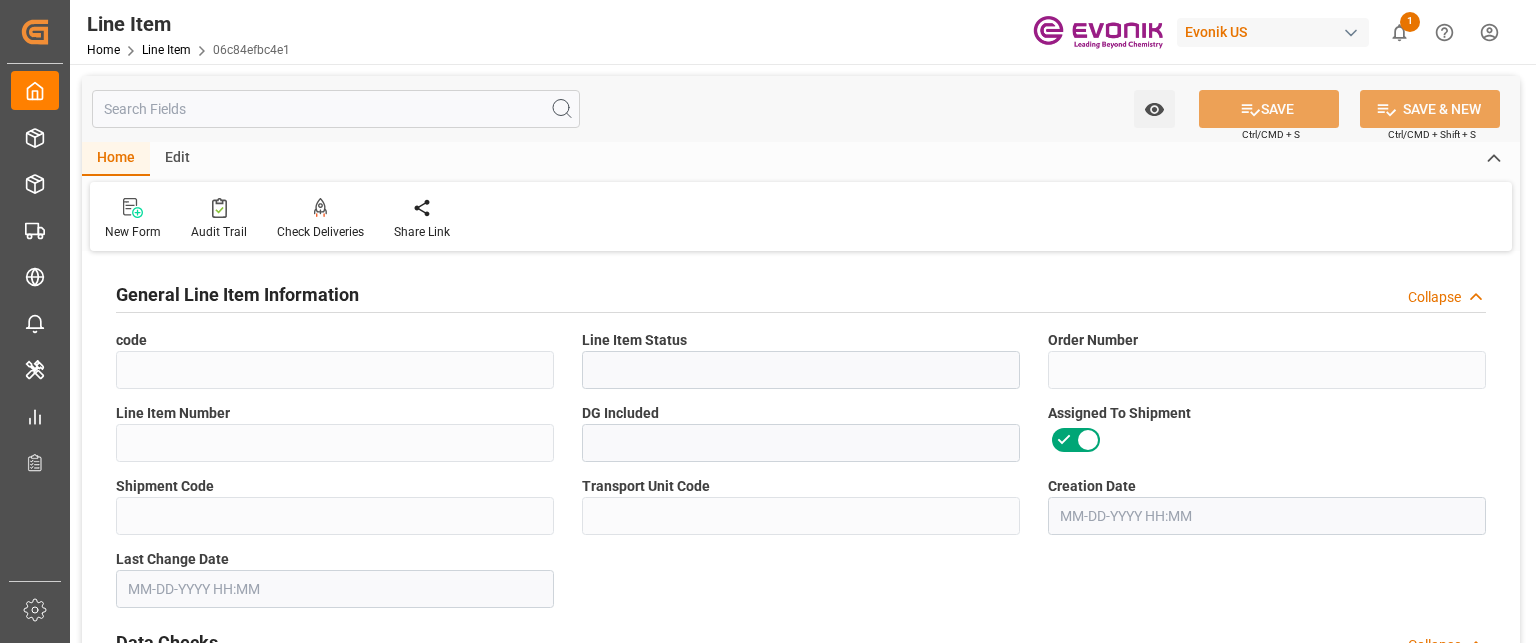 type on "06c84efbc4e1" 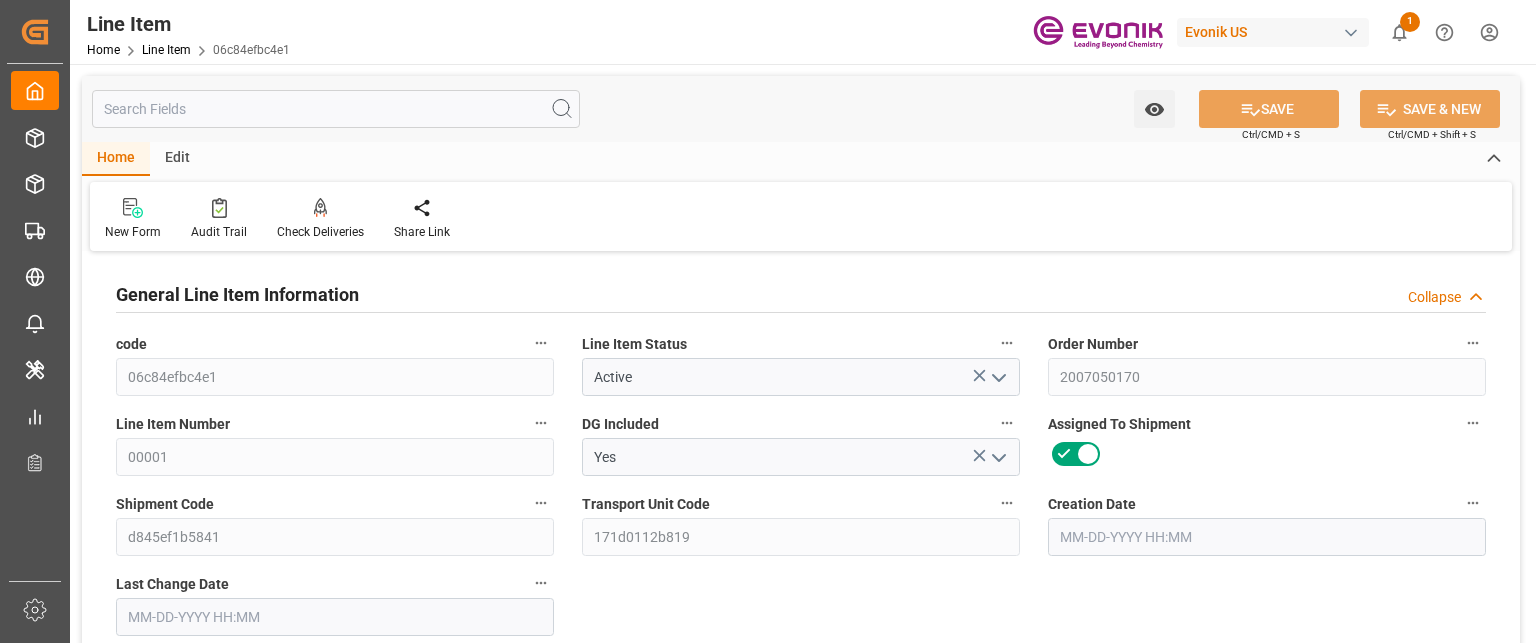 type on "2" 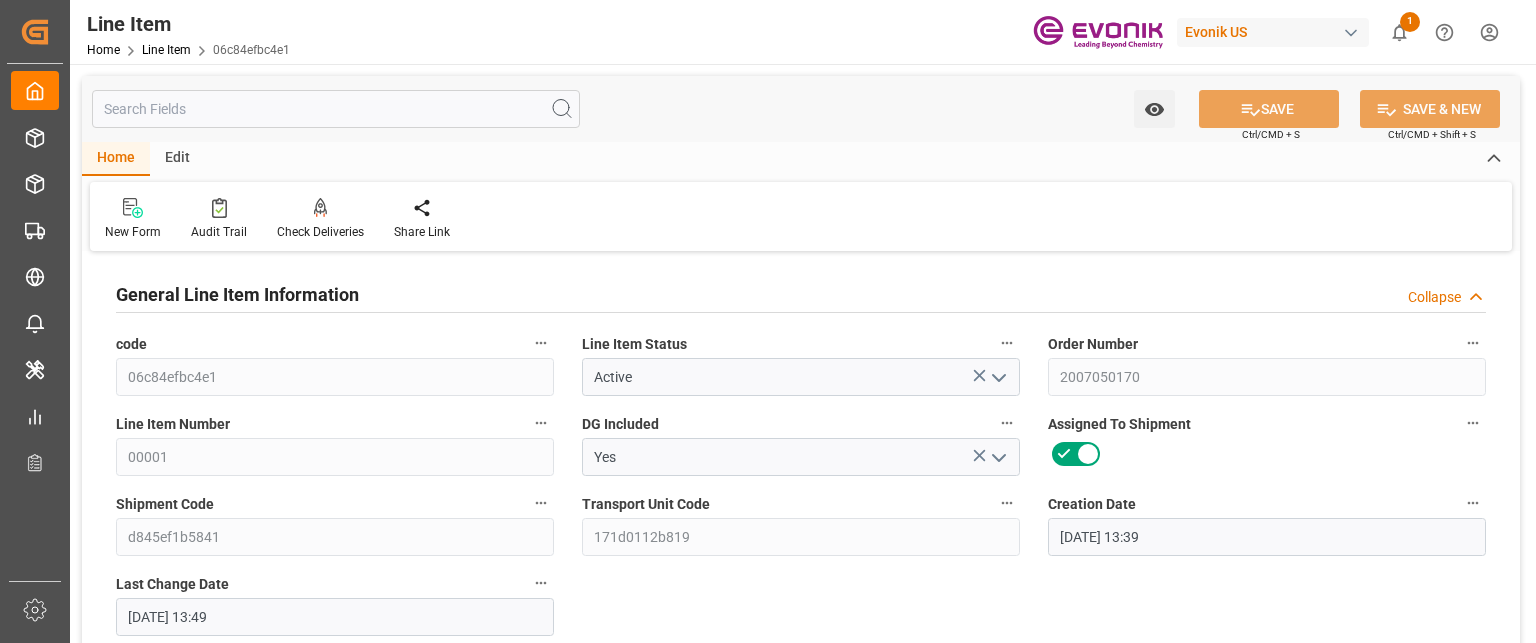 type on "[DATE] 13:39" 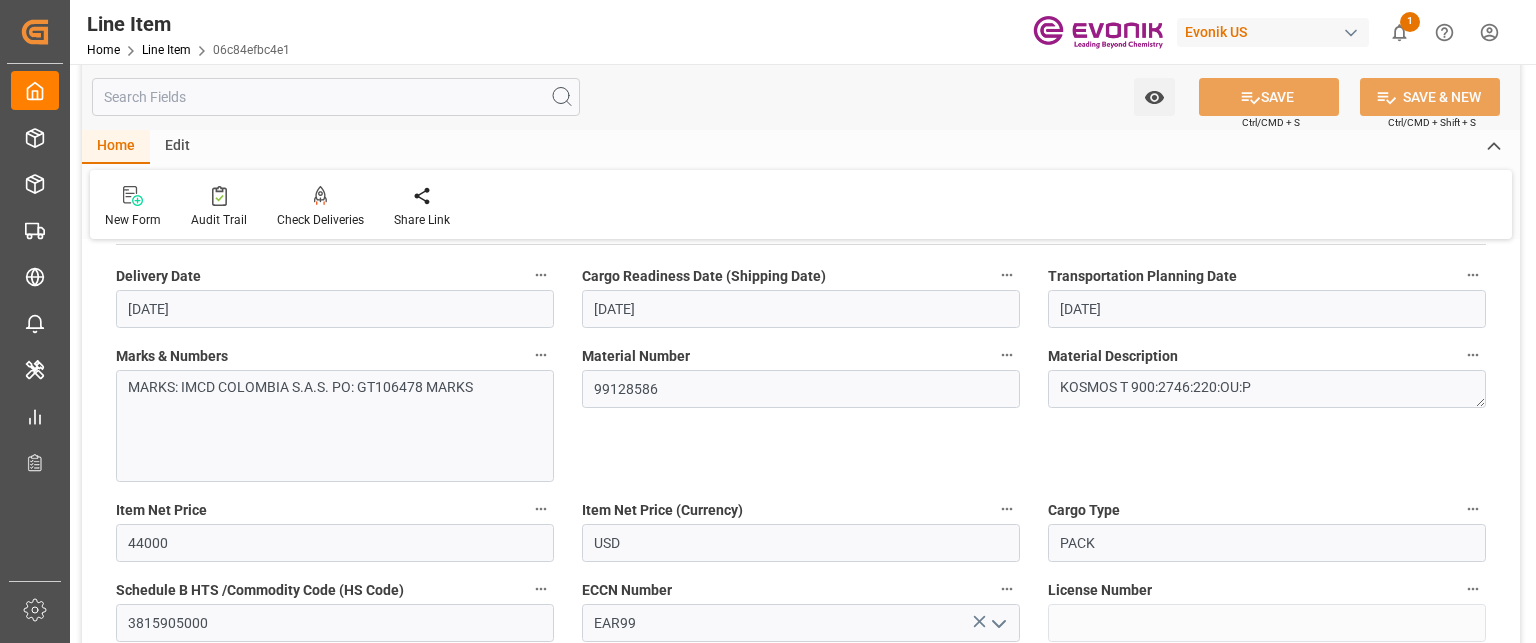 scroll, scrollTop: 1300, scrollLeft: 0, axis: vertical 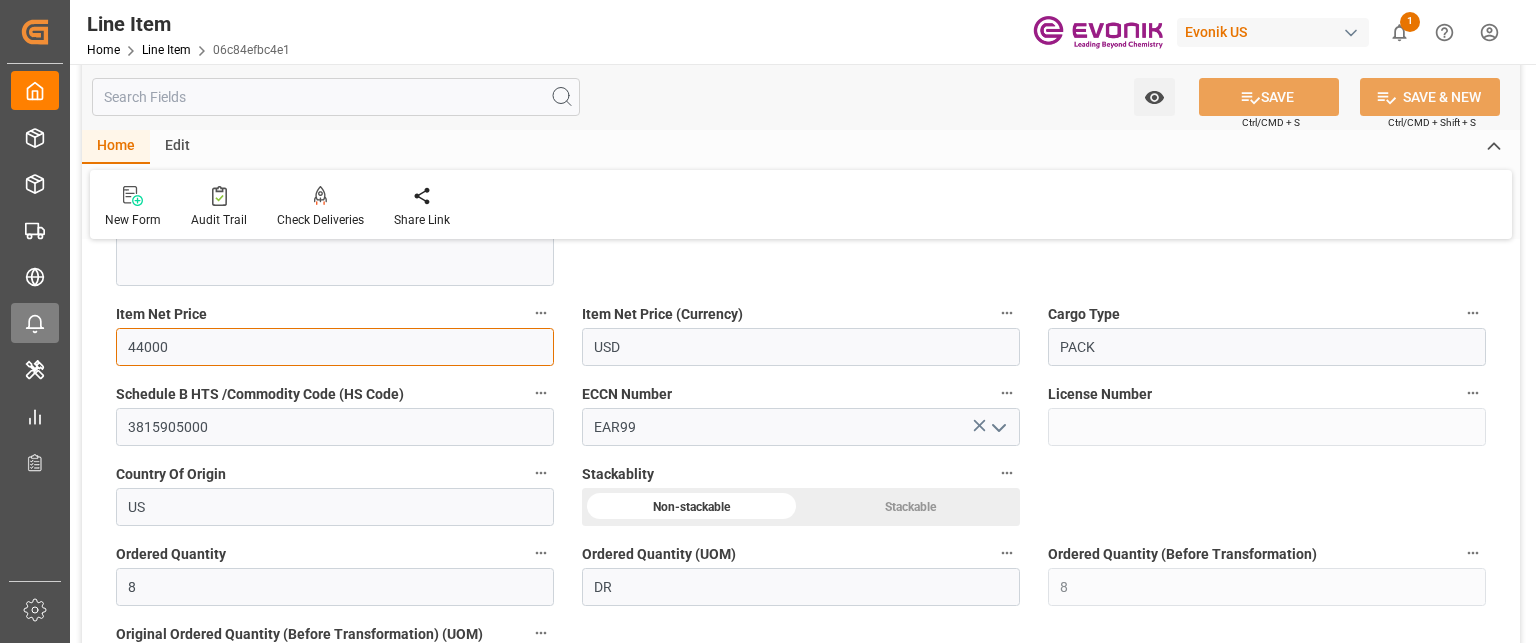 drag, startPoint x: 237, startPoint y: 344, endPoint x: 66, endPoint y: 328, distance: 171.7469 